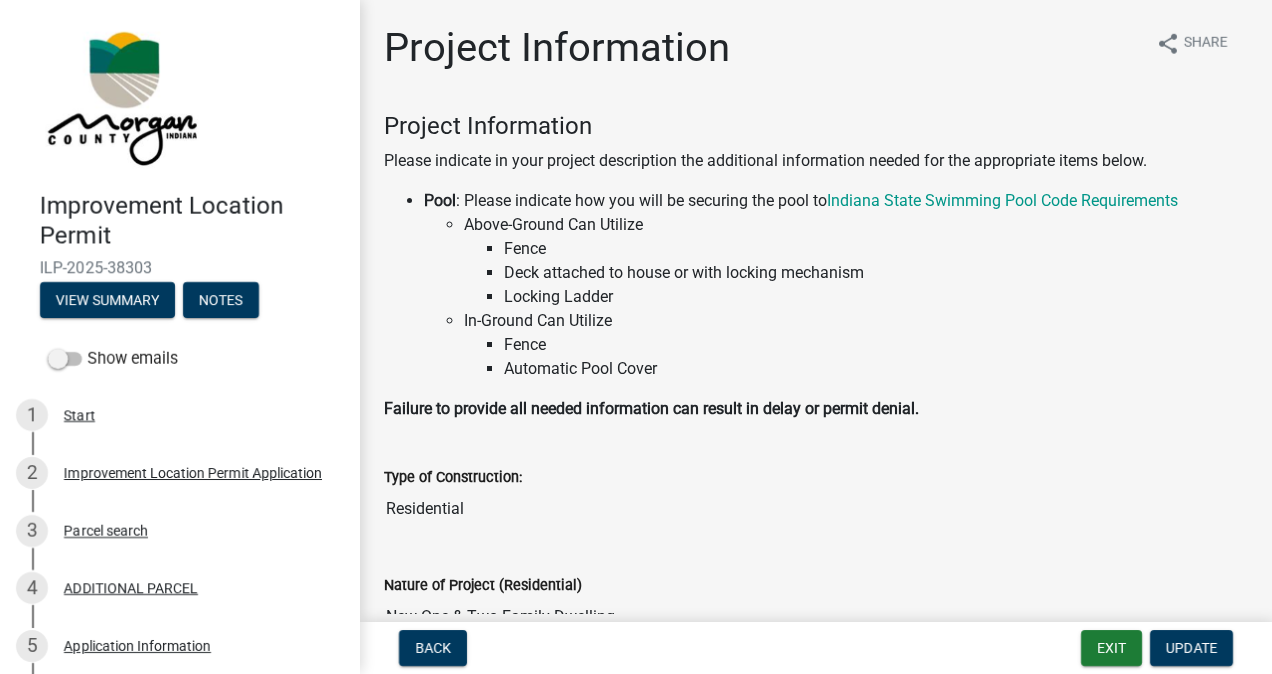 scroll, scrollTop: 0, scrollLeft: 0, axis: both 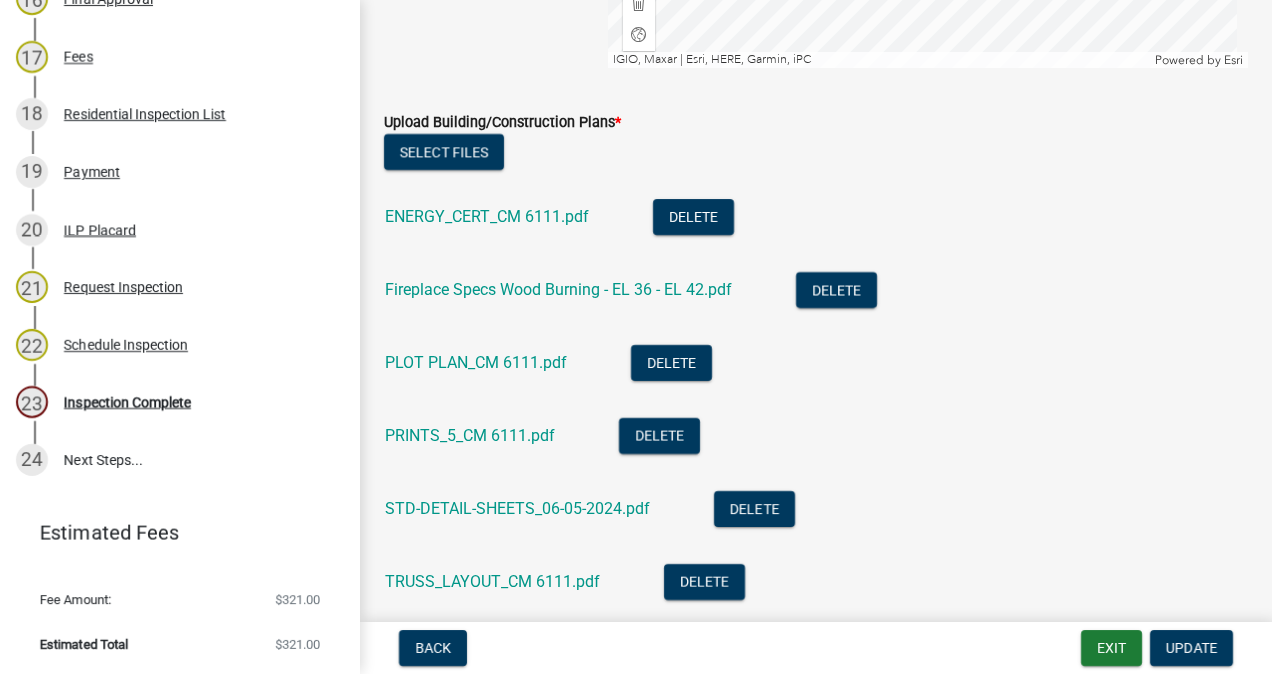 click on "Inspection Complete" at bounding box center (127, 402) 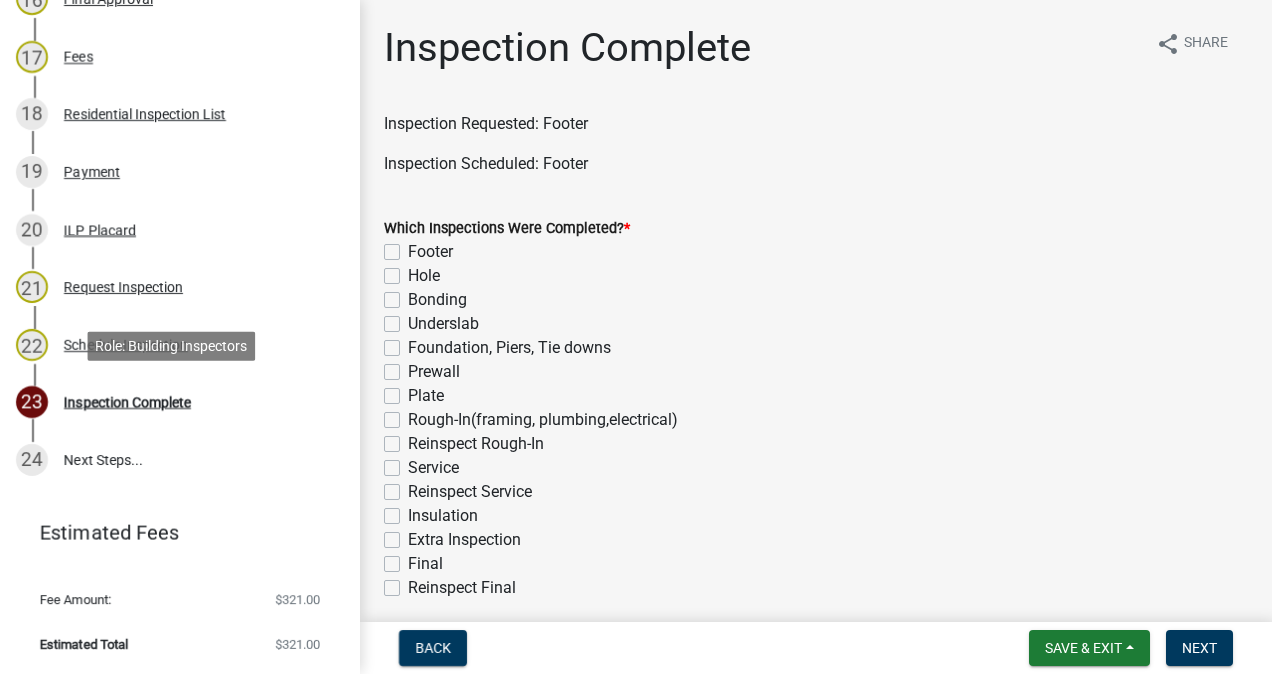 click on "Footer" 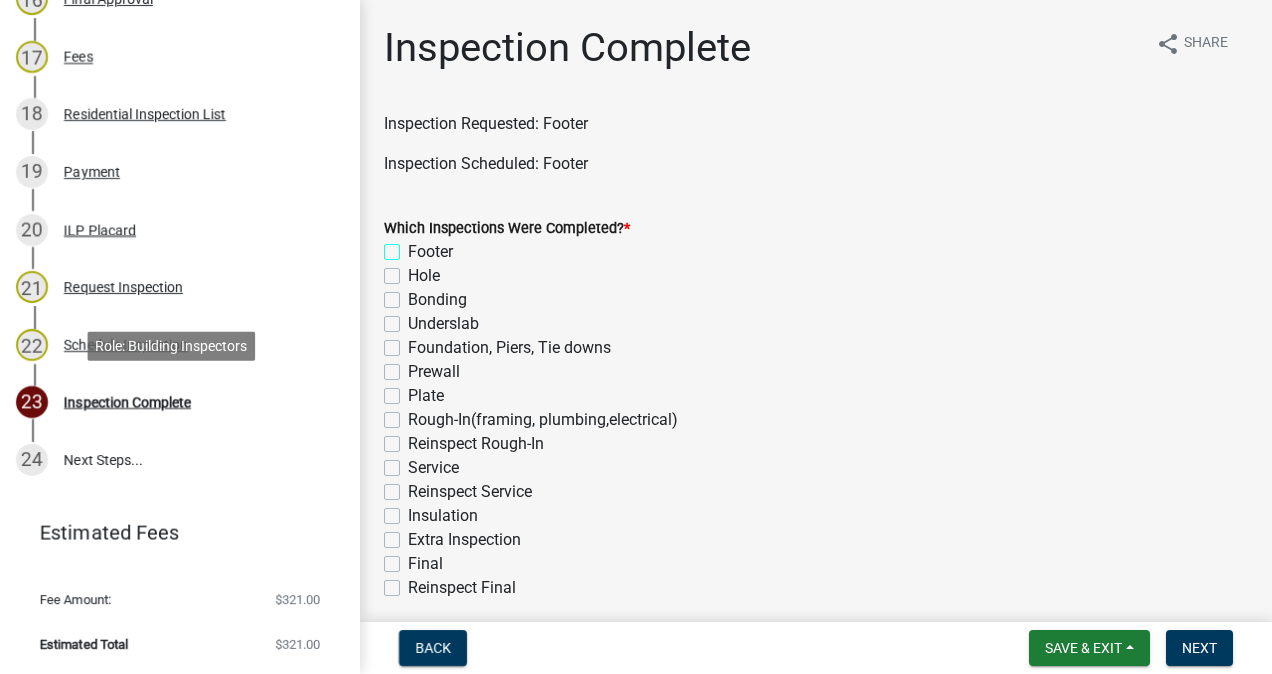 click on "Footer" at bounding box center [414, 246] 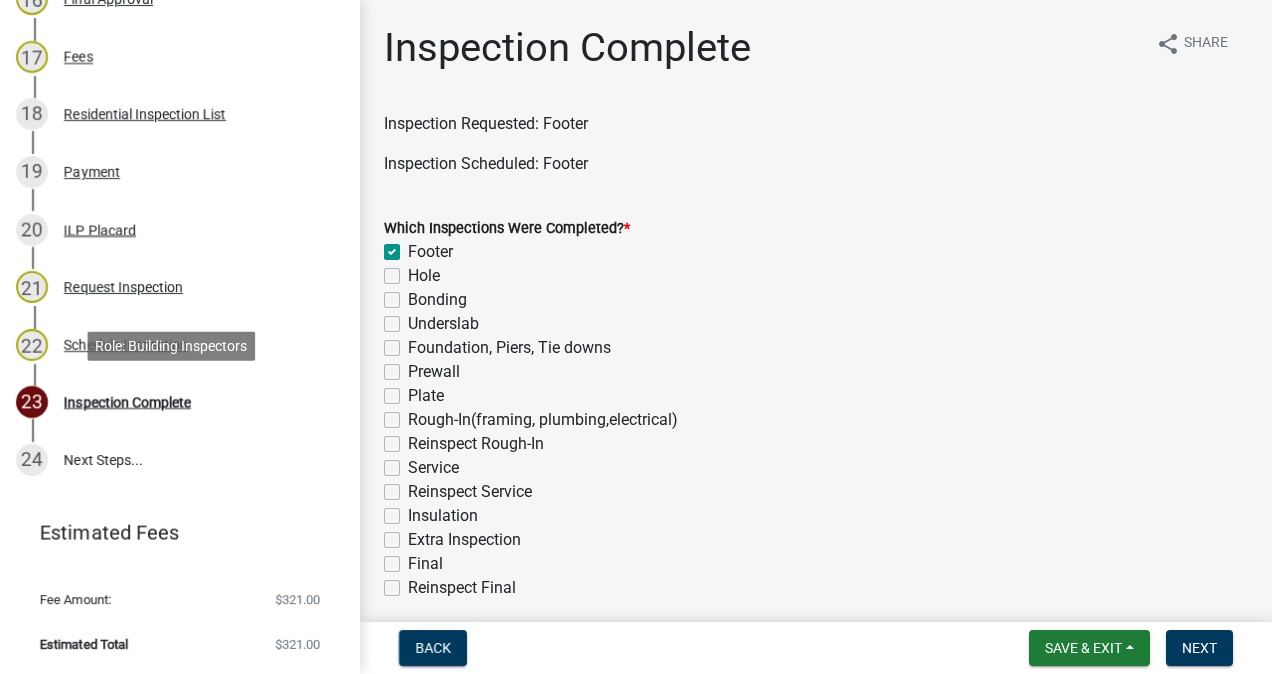 checkbox on "true" 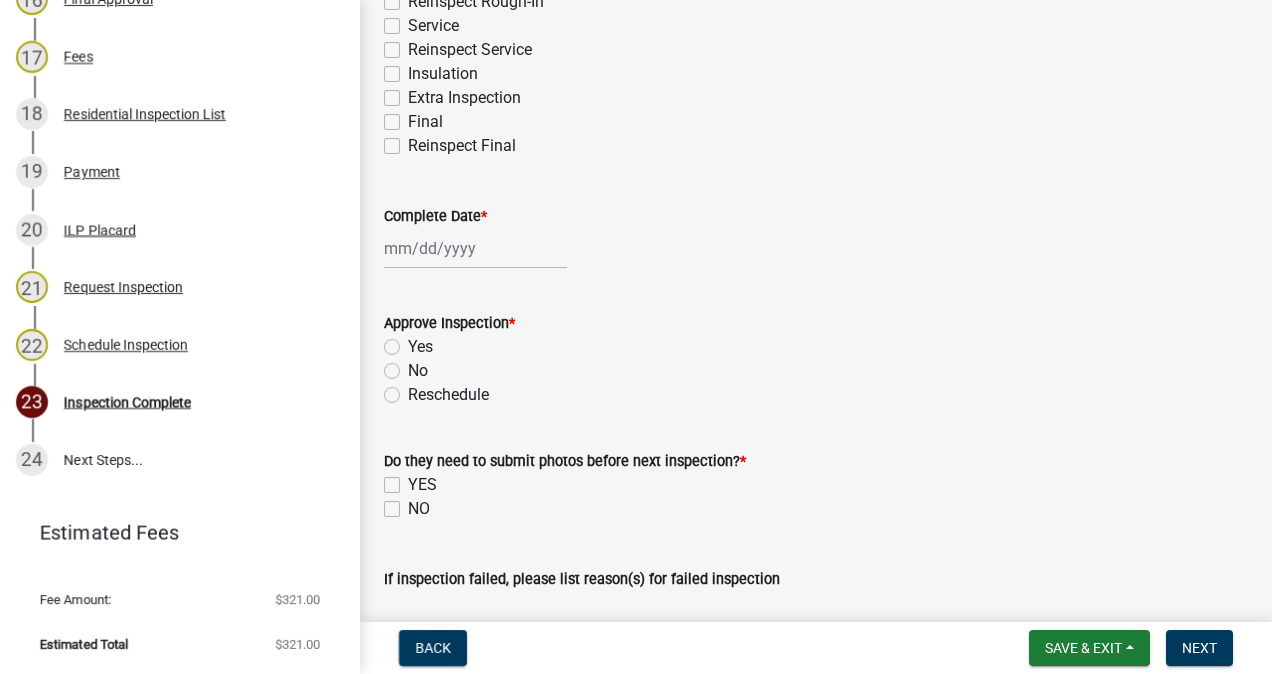 scroll, scrollTop: 445, scrollLeft: 0, axis: vertical 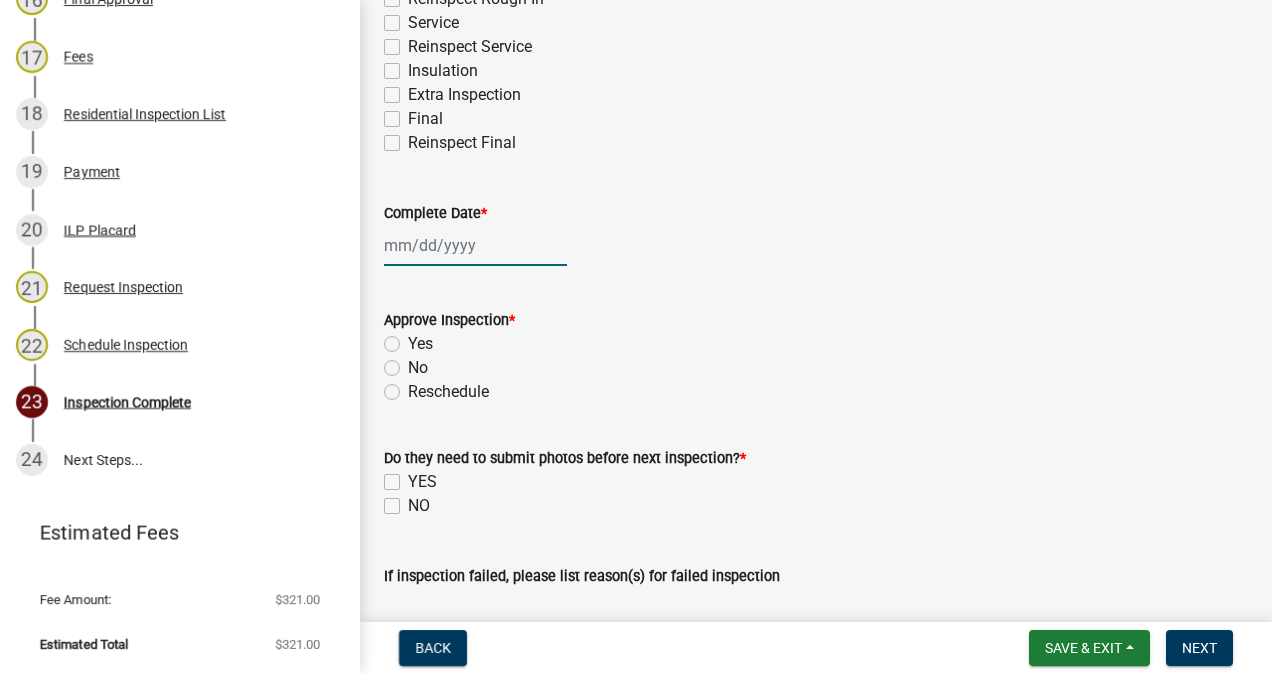 click 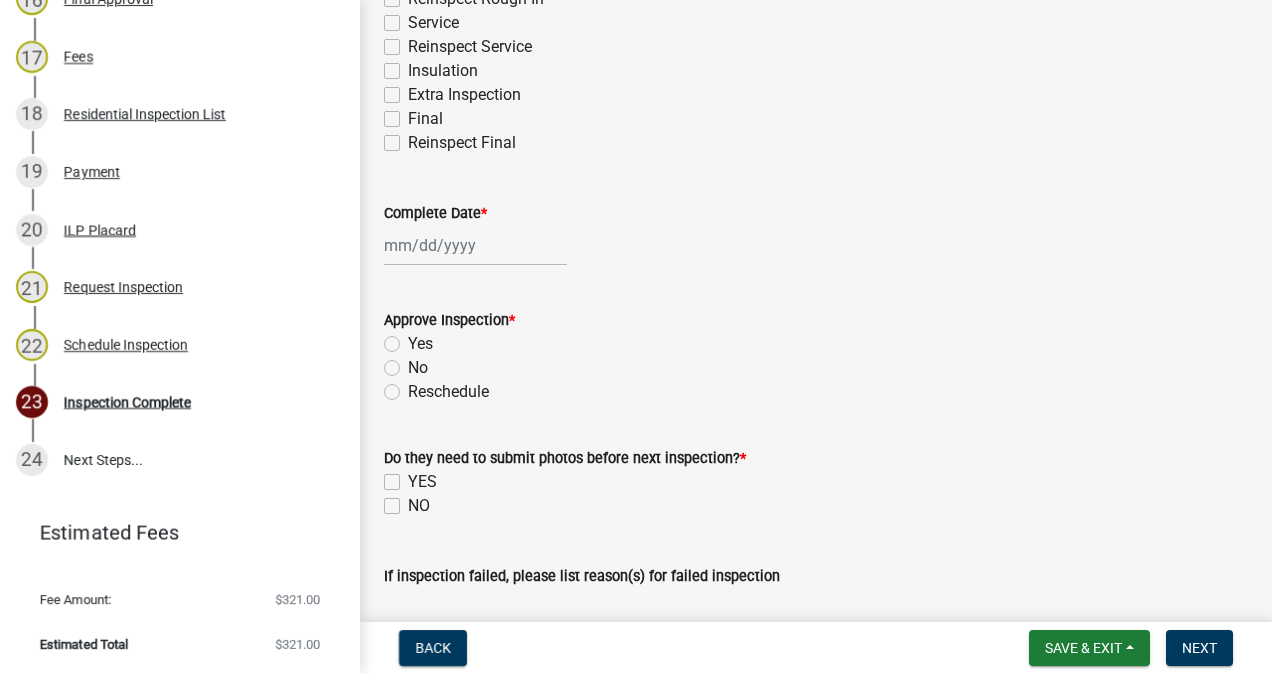 select on "8" 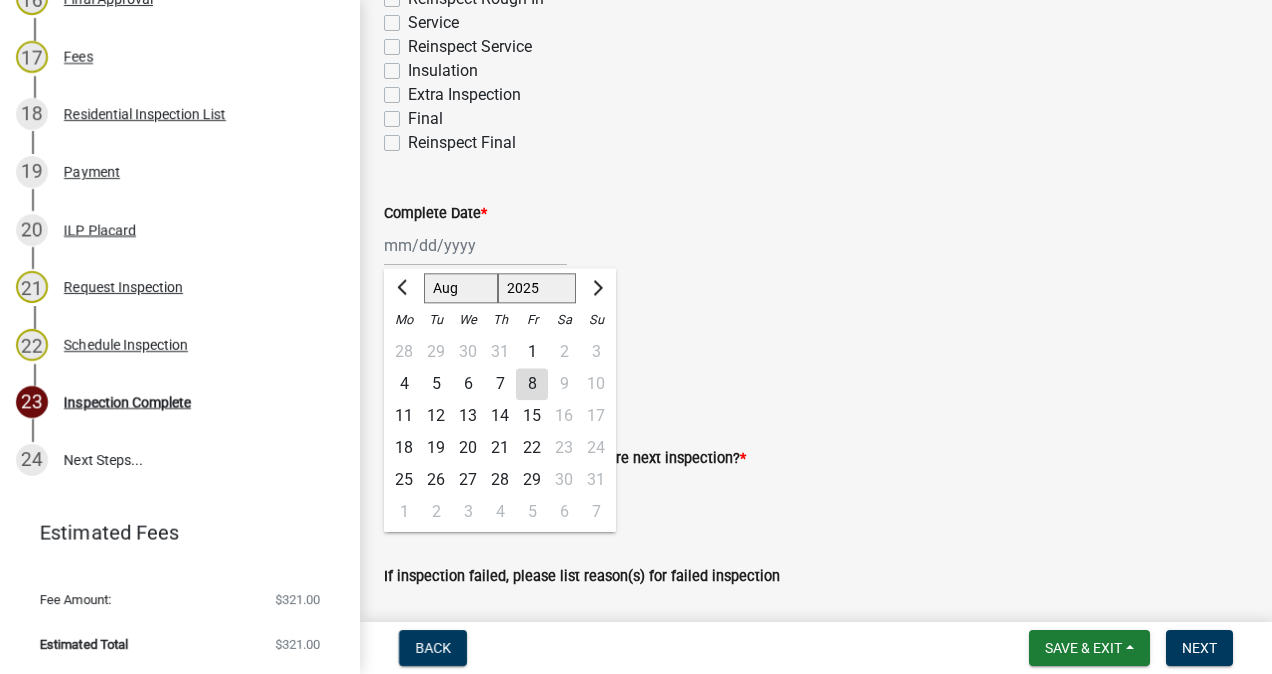 click on "8" 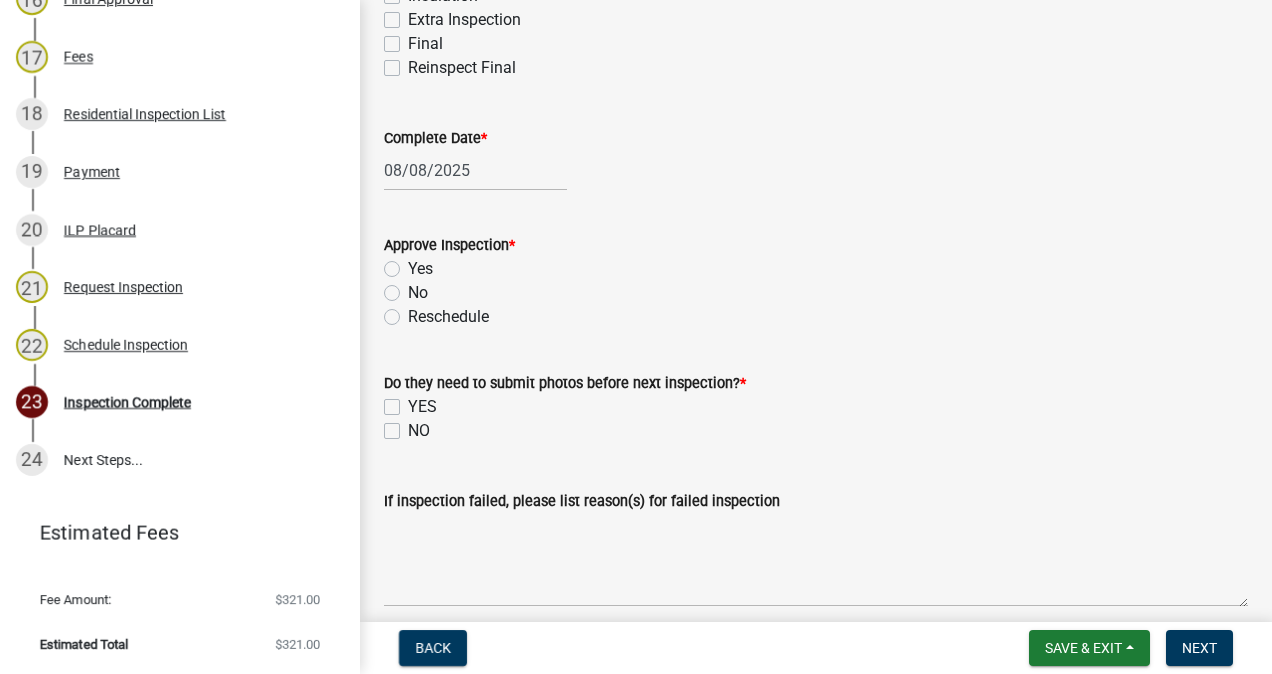 scroll, scrollTop: 562, scrollLeft: 0, axis: vertical 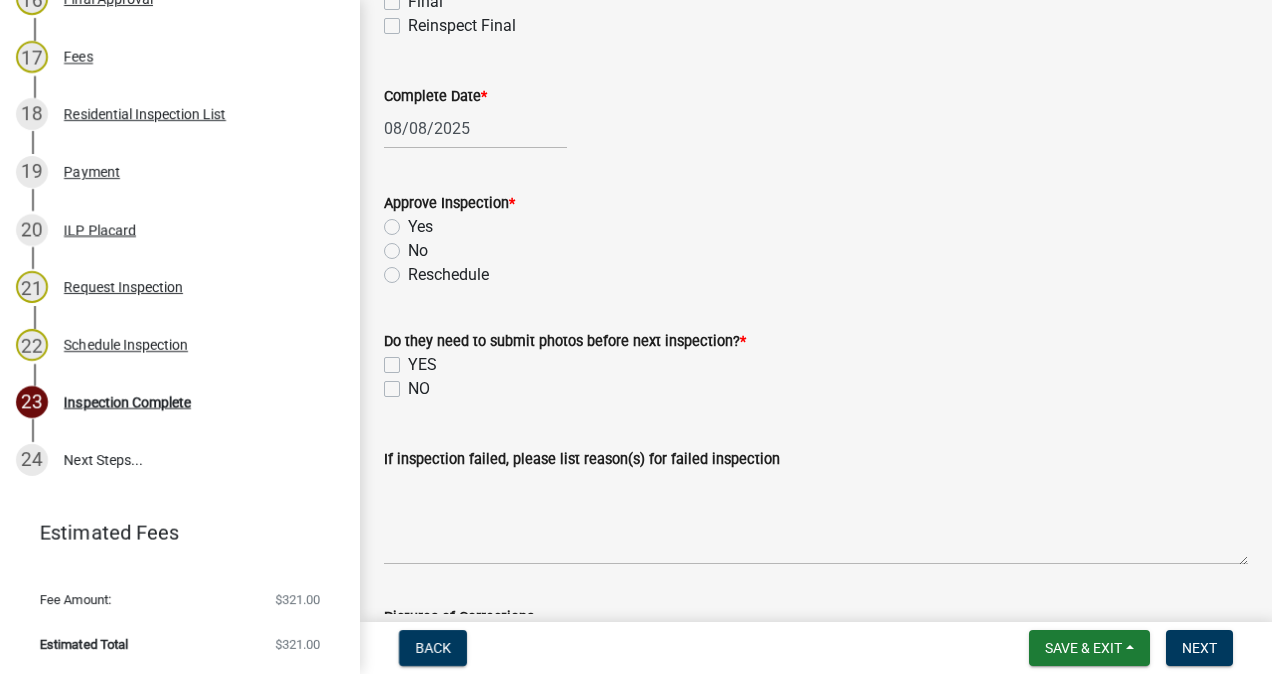 click on "No" 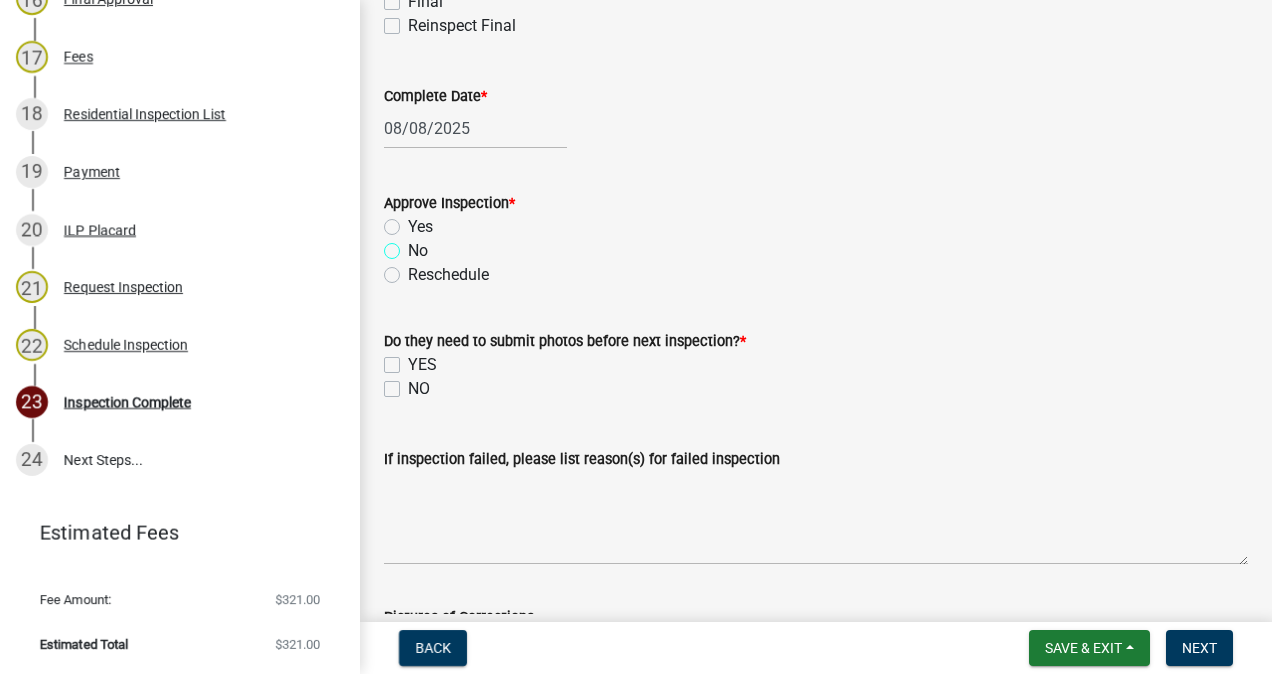 click on "No" at bounding box center (414, 245) 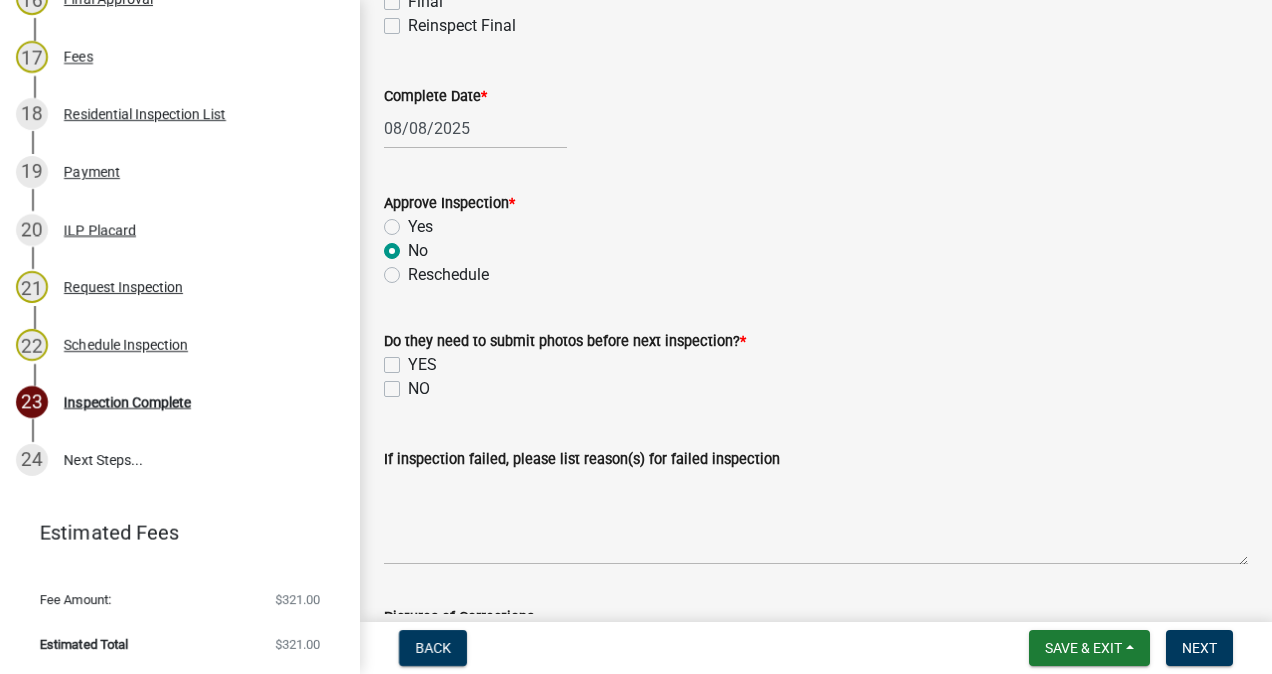 radio on "true" 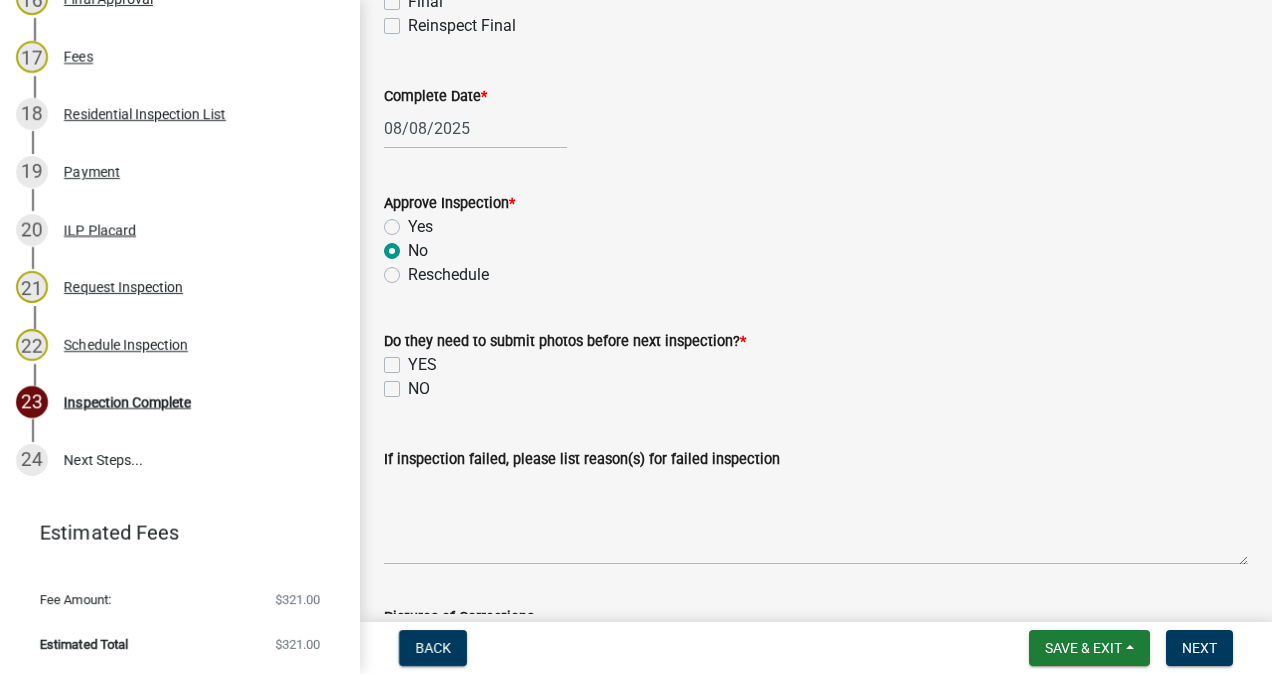 click on "NO" 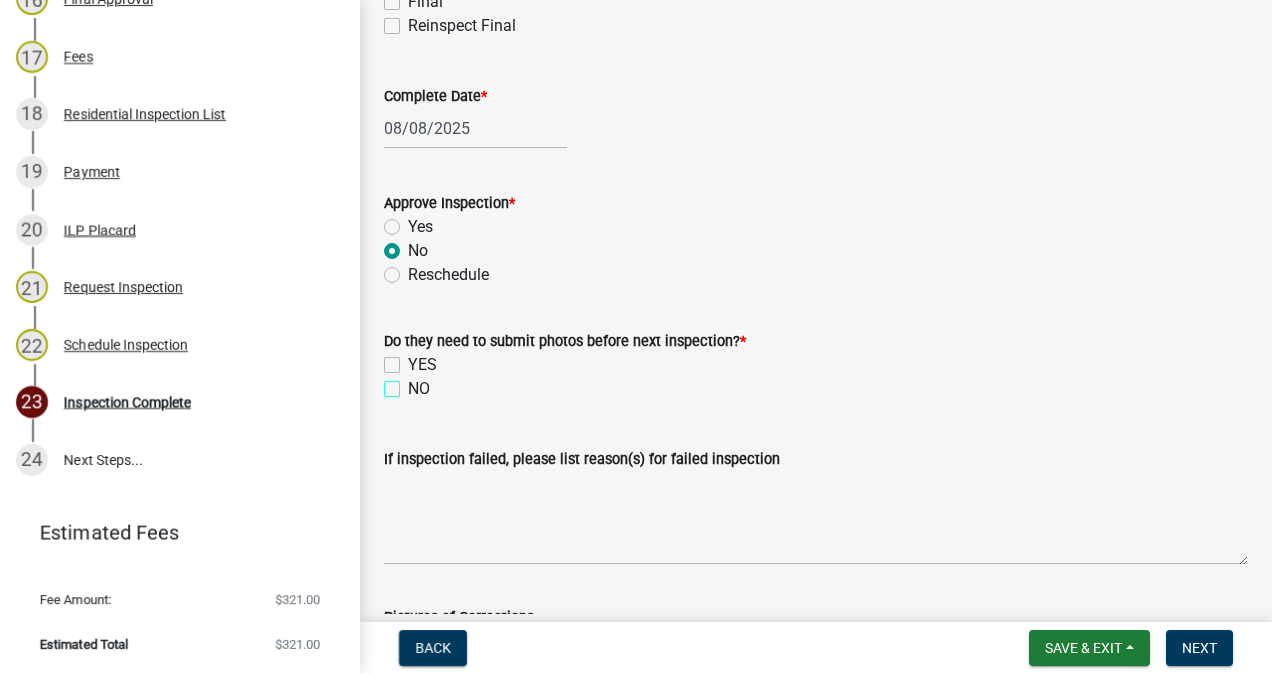 click on "NO" at bounding box center (414, 383) 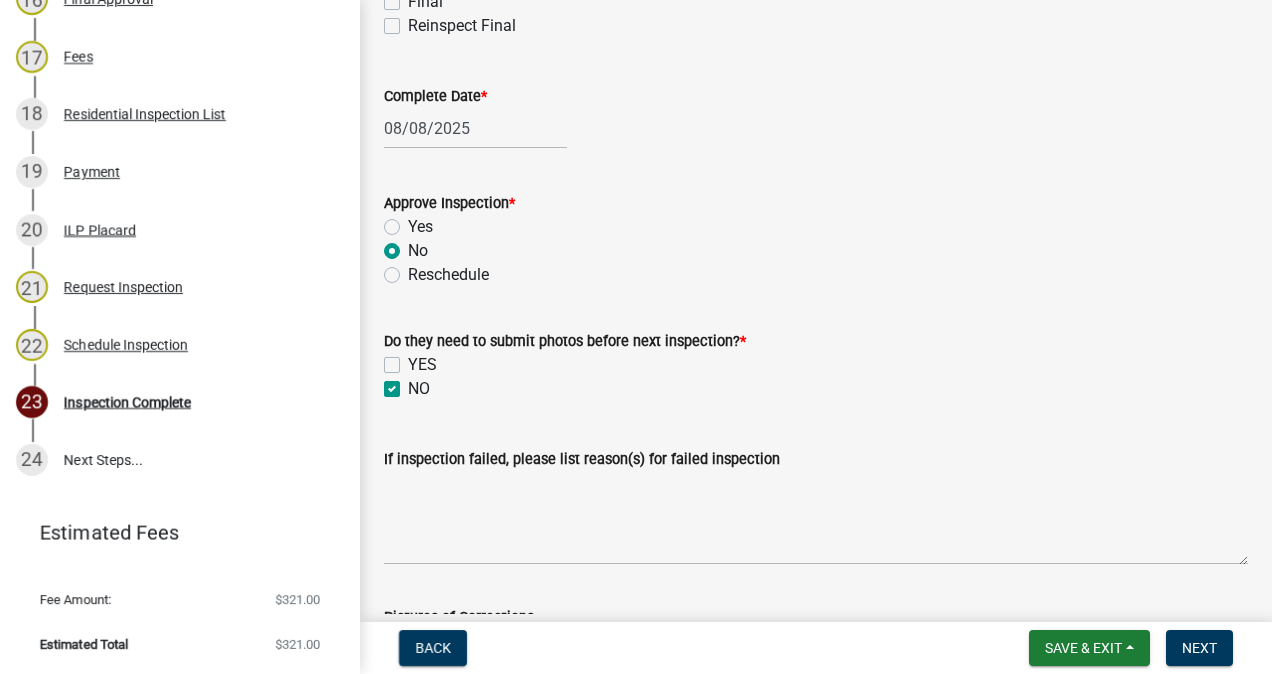 checkbox on "false" 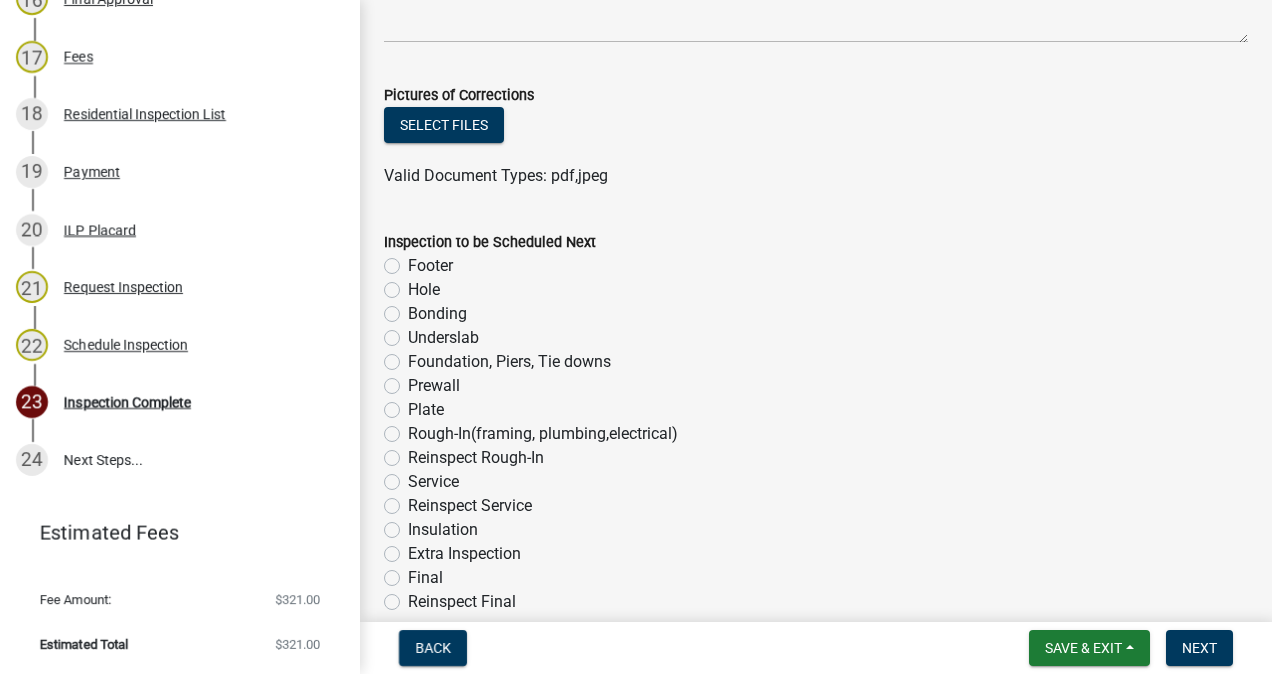 scroll, scrollTop: 1126, scrollLeft: 0, axis: vertical 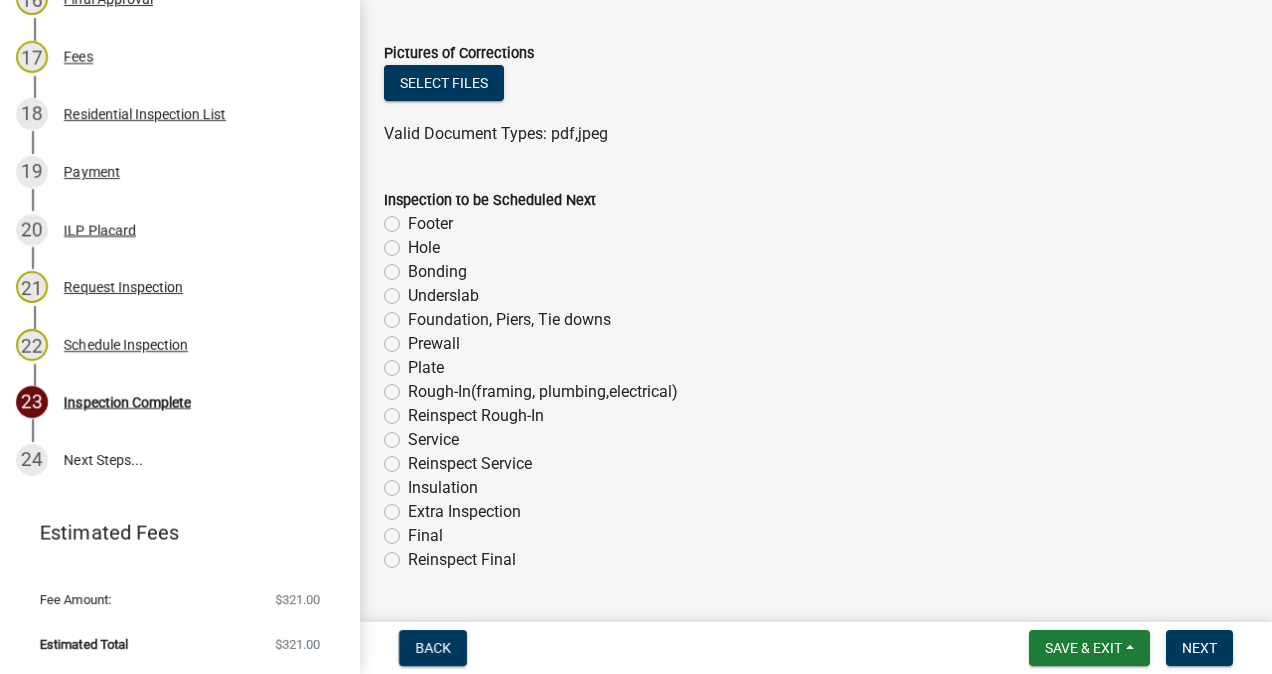 click on "Prewall" 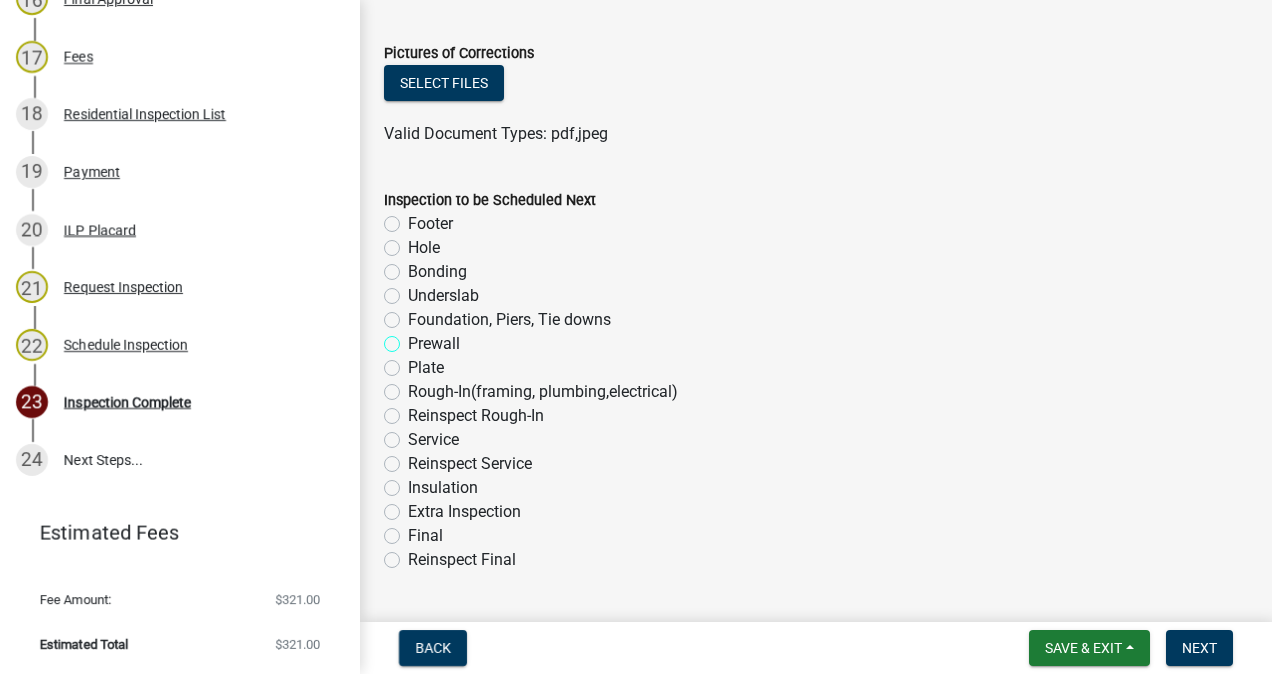 click on "Prewall" at bounding box center (414, 338) 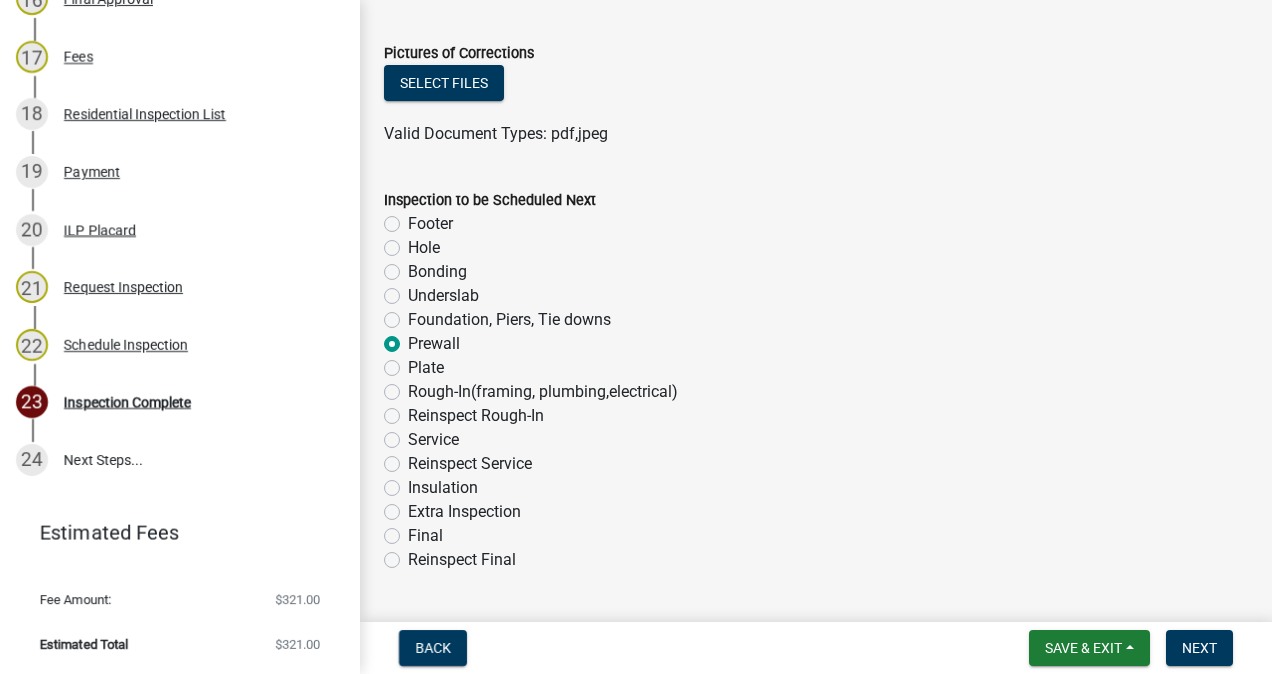 radio on "true" 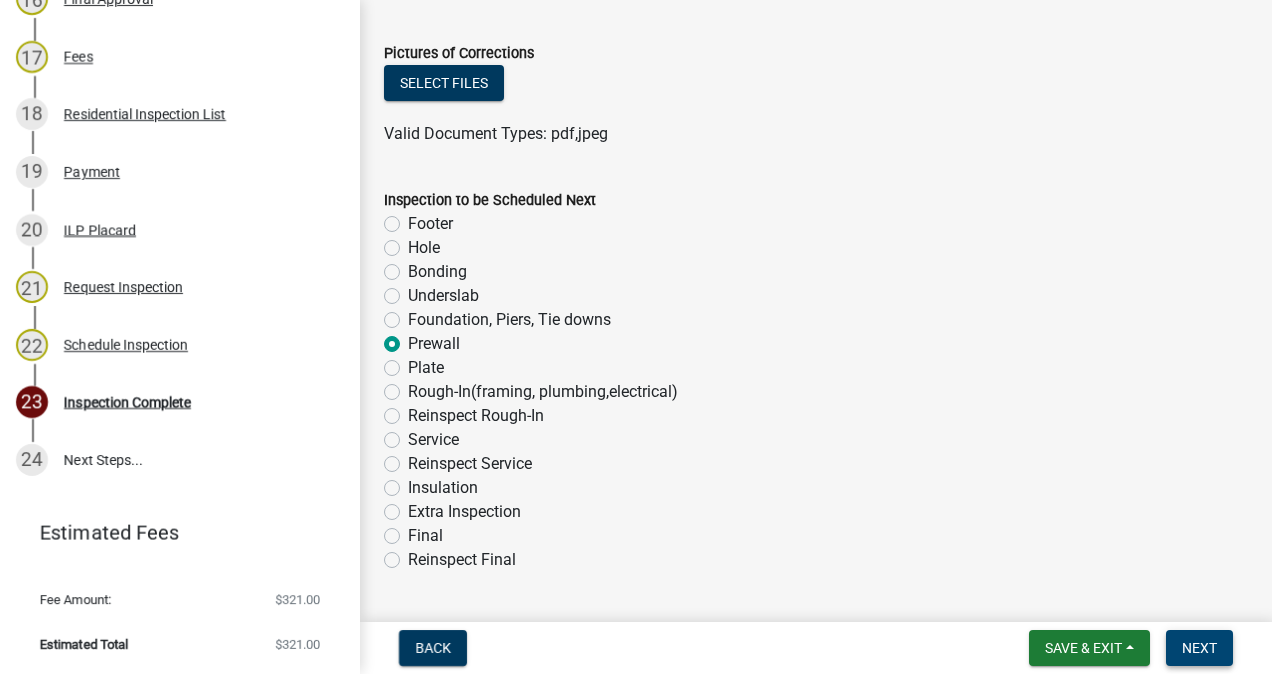 click on "Next" at bounding box center [1199, 648] 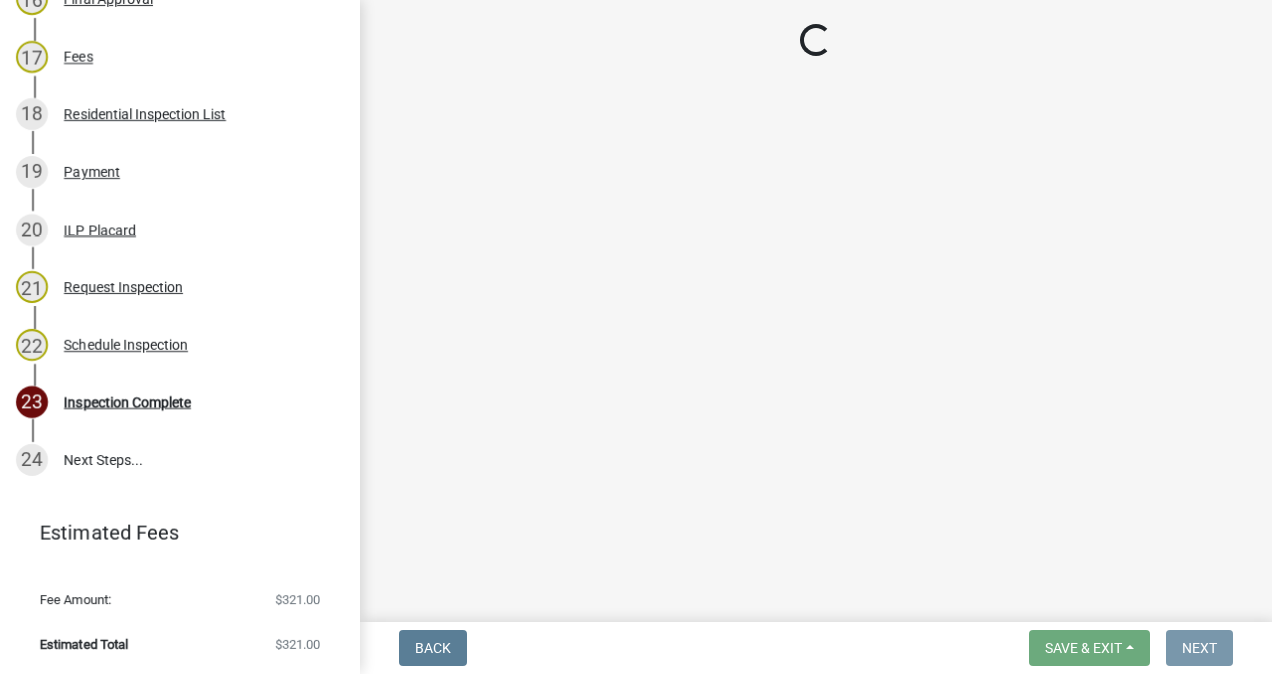 scroll, scrollTop: 0, scrollLeft: 0, axis: both 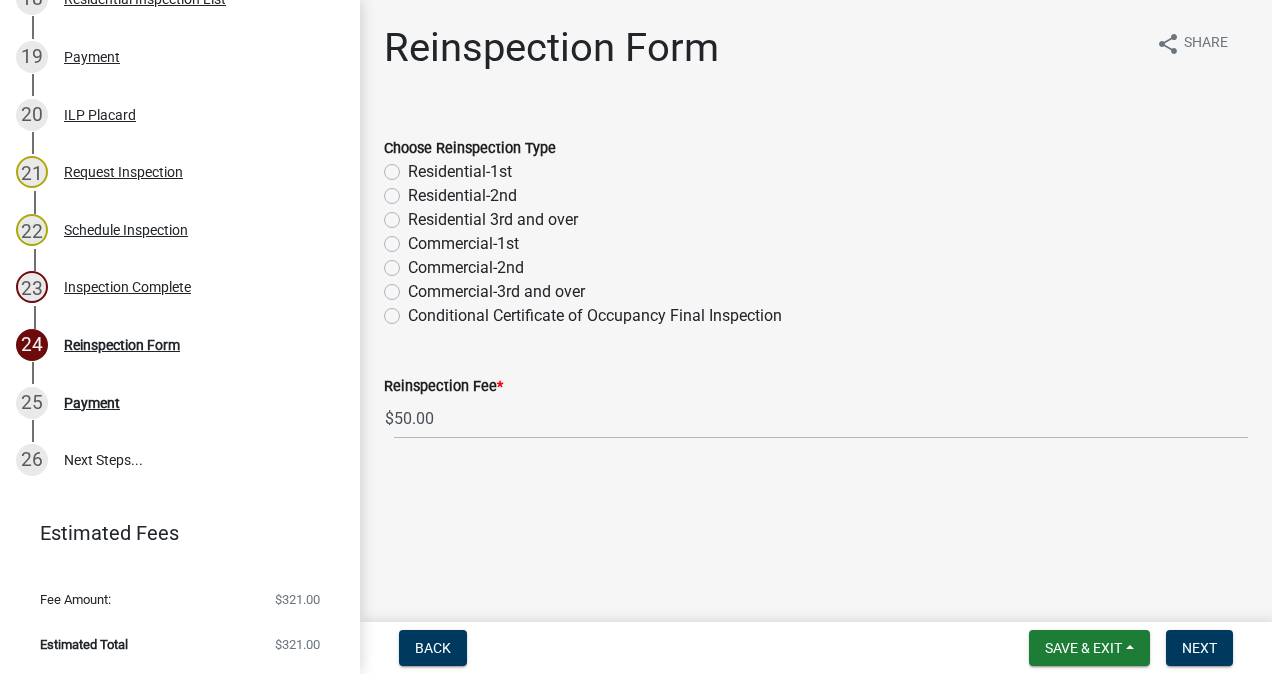 click on "23      Inspection Complete" at bounding box center [172, 287] 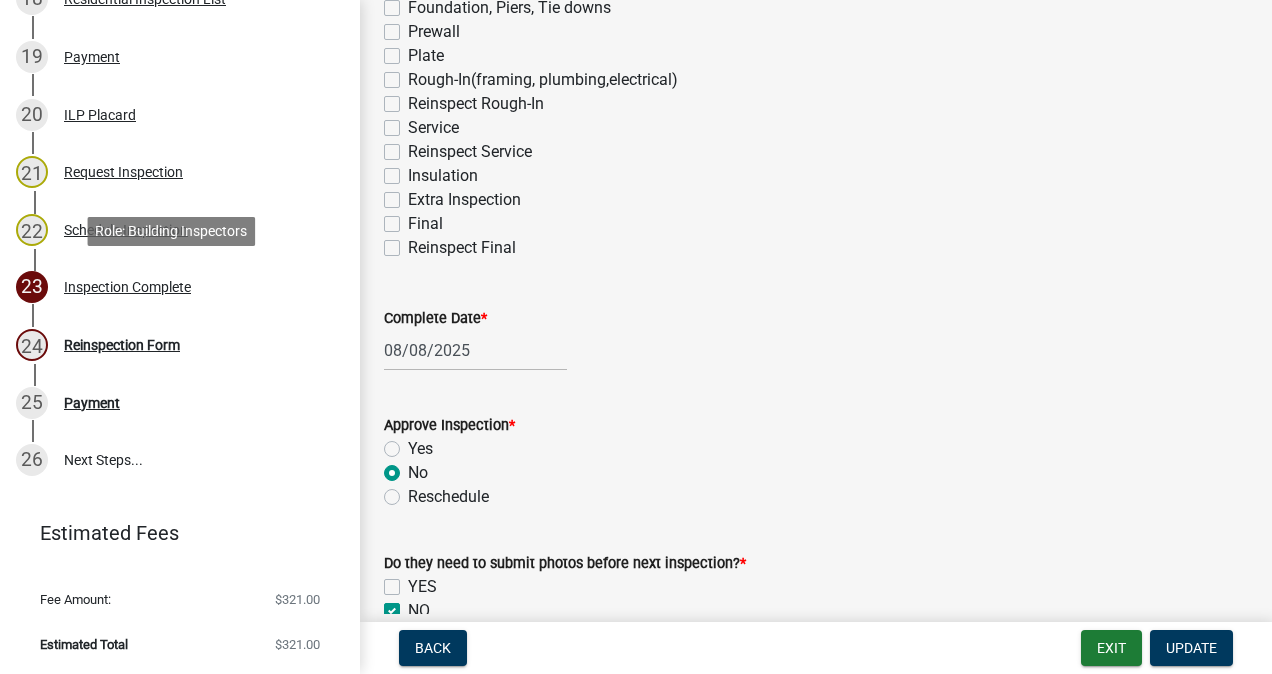 scroll, scrollTop: 344, scrollLeft: 0, axis: vertical 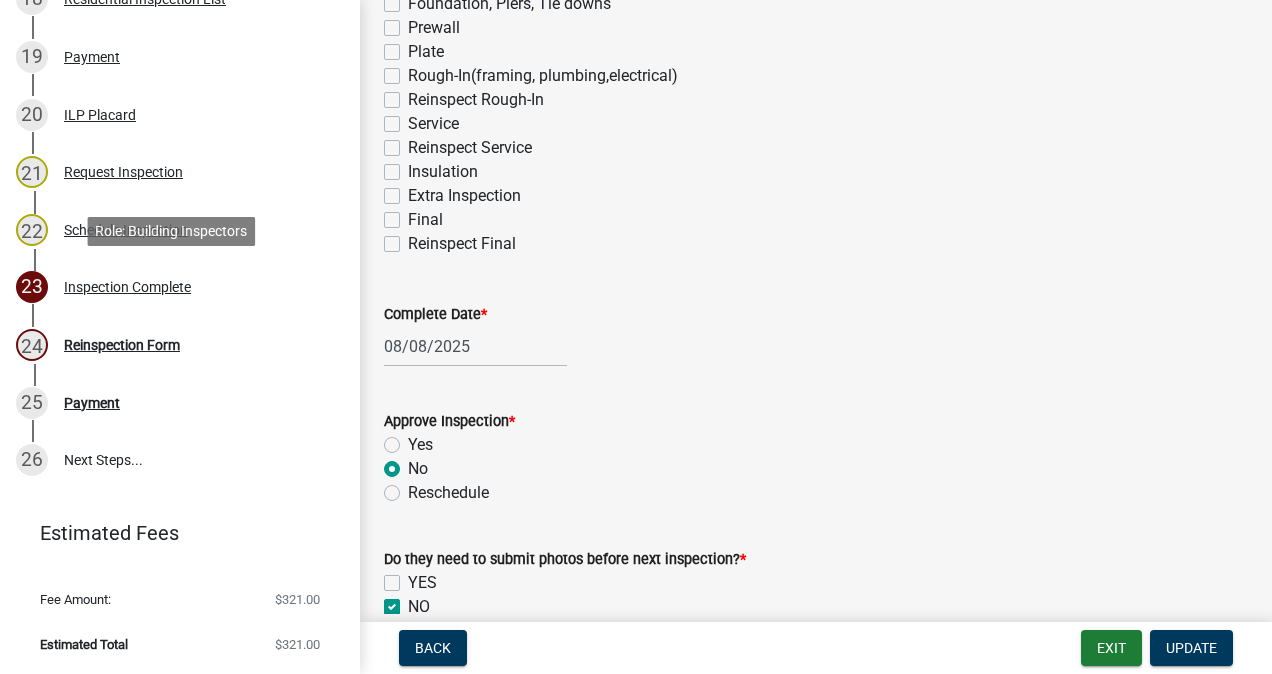 click on "Yes" 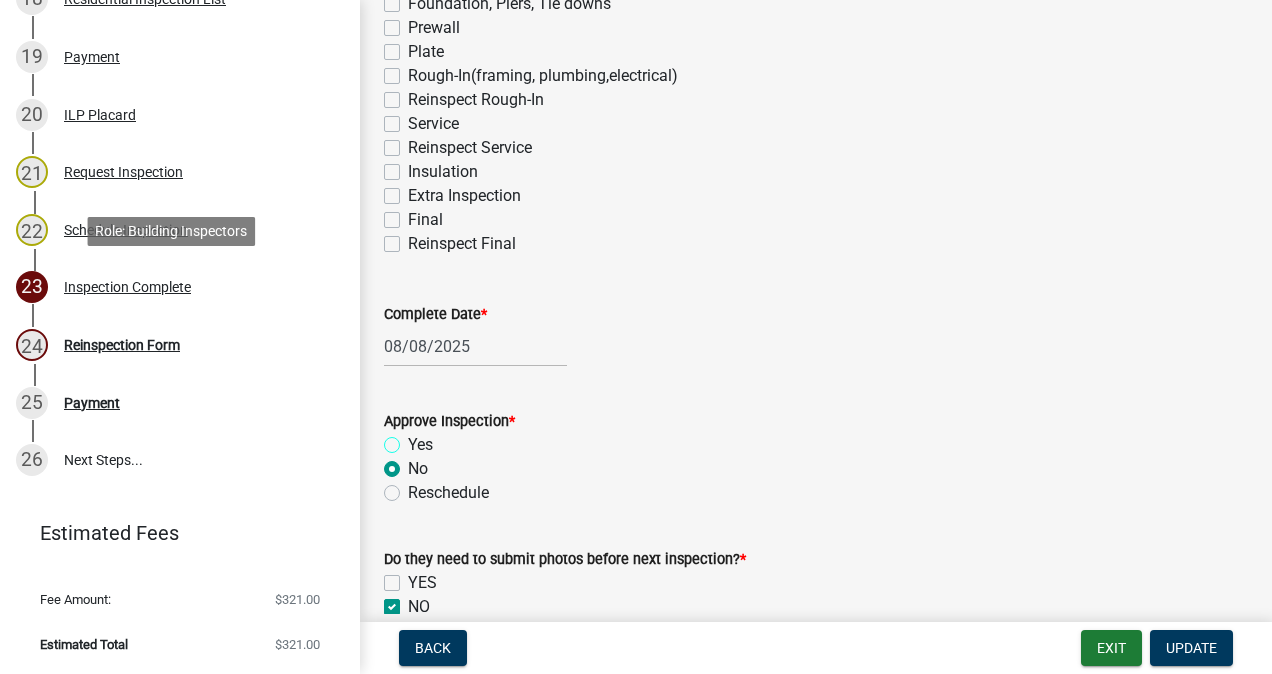 click on "Yes" at bounding box center (414, 439) 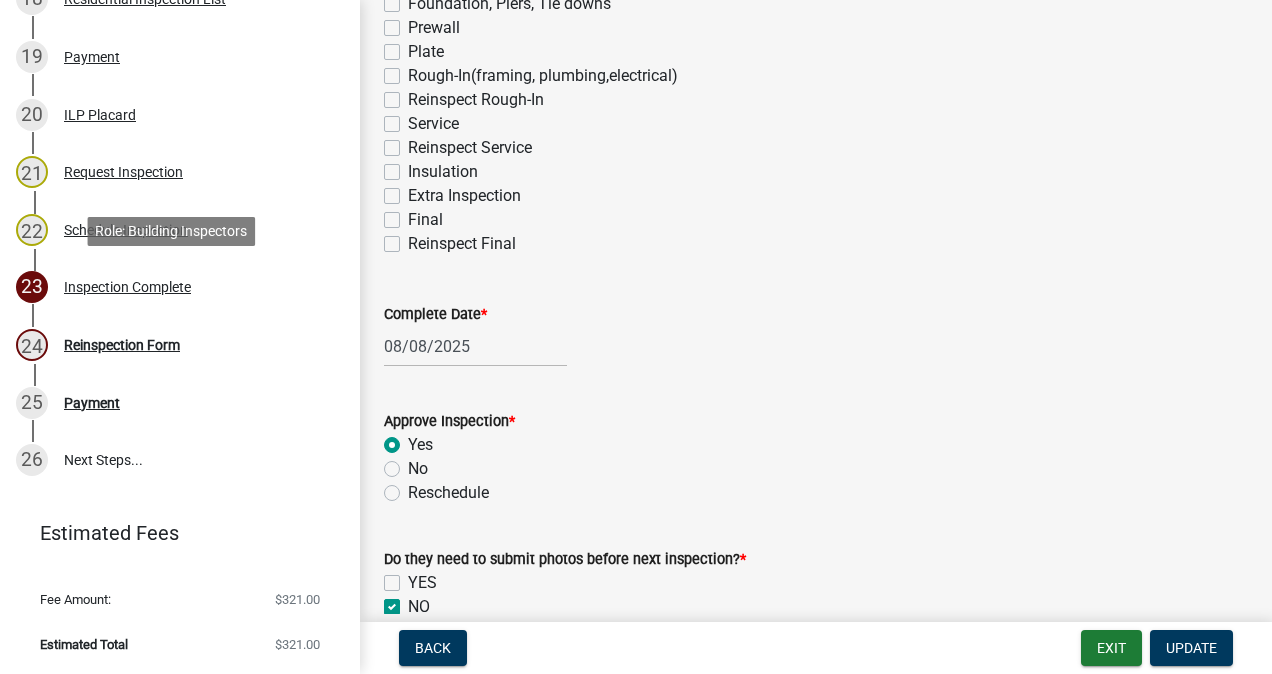 radio on "true" 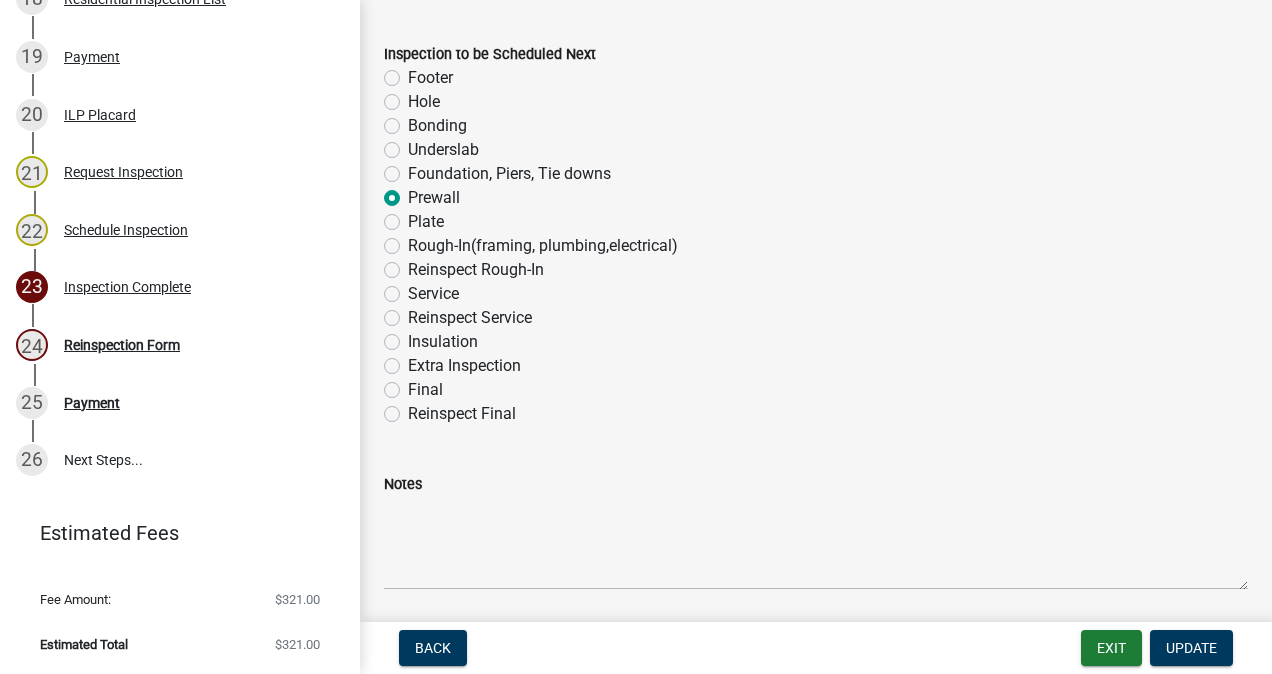 scroll, scrollTop: 1342, scrollLeft: 0, axis: vertical 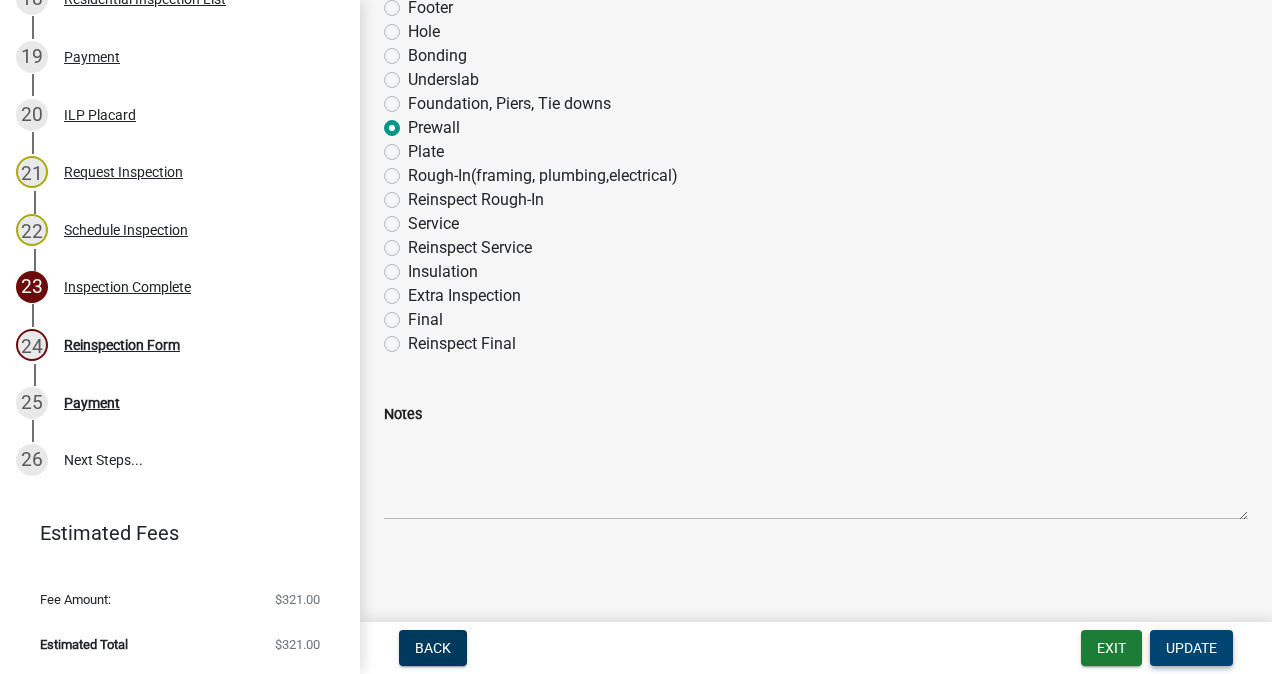 click on "Update" at bounding box center (1191, 648) 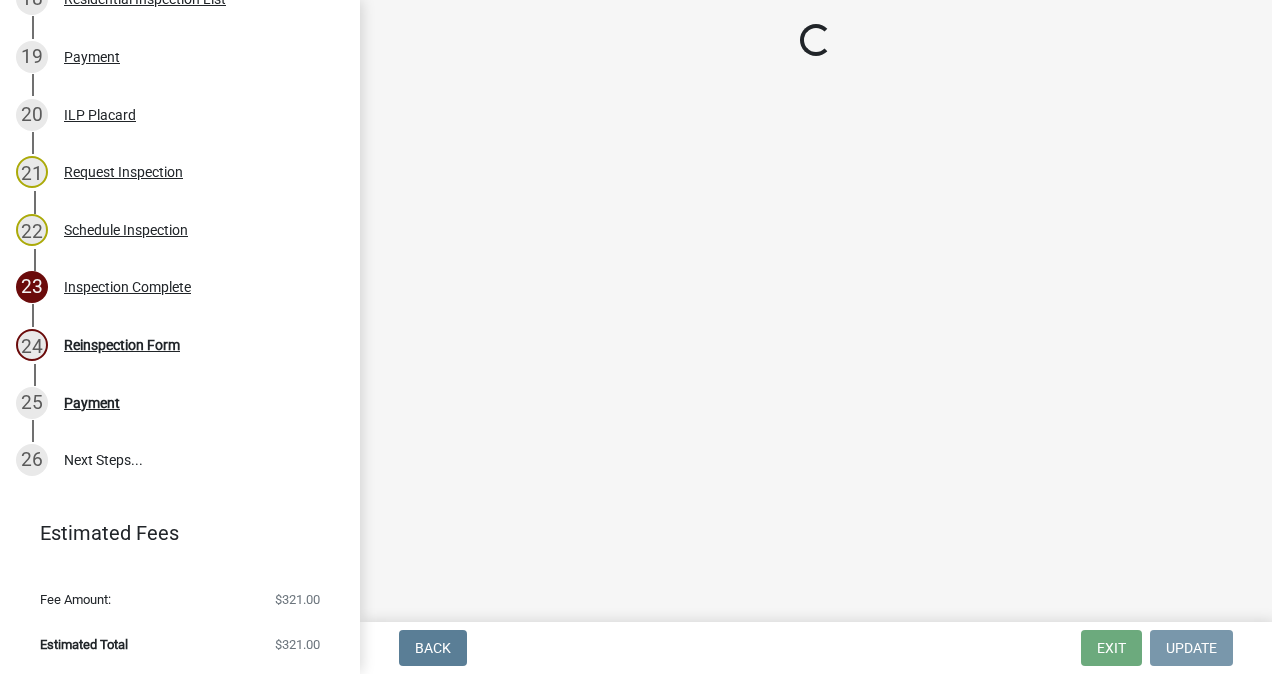 scroll, scrollTop: 0, scrollLeft: 0, axis: both 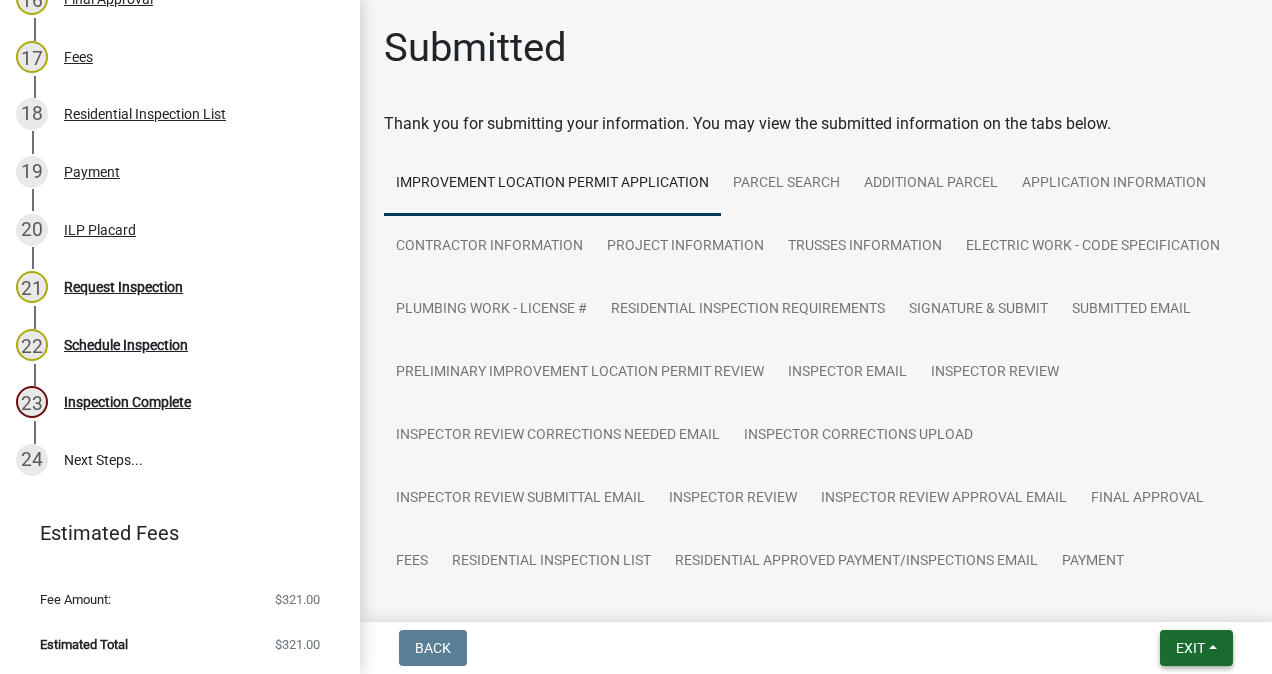 click on "Exit" at bounding box center (1190, 648) 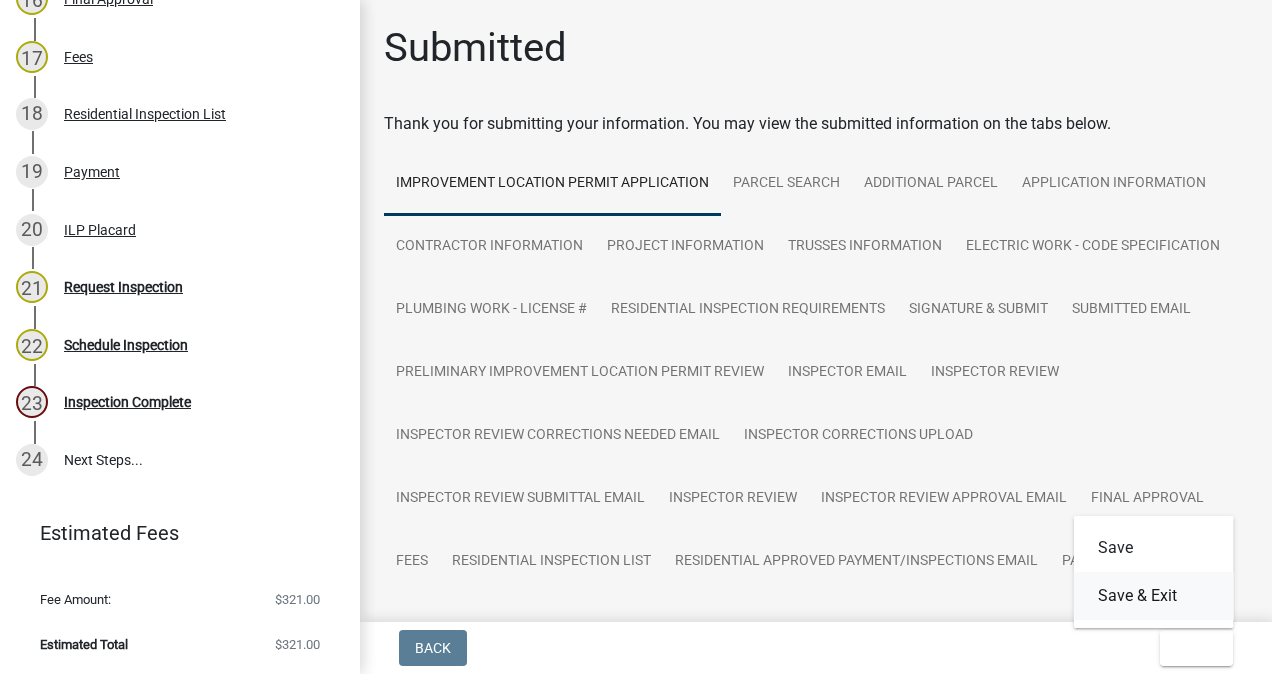 click on "Save & Exit" at bounding box center [1154, 596] 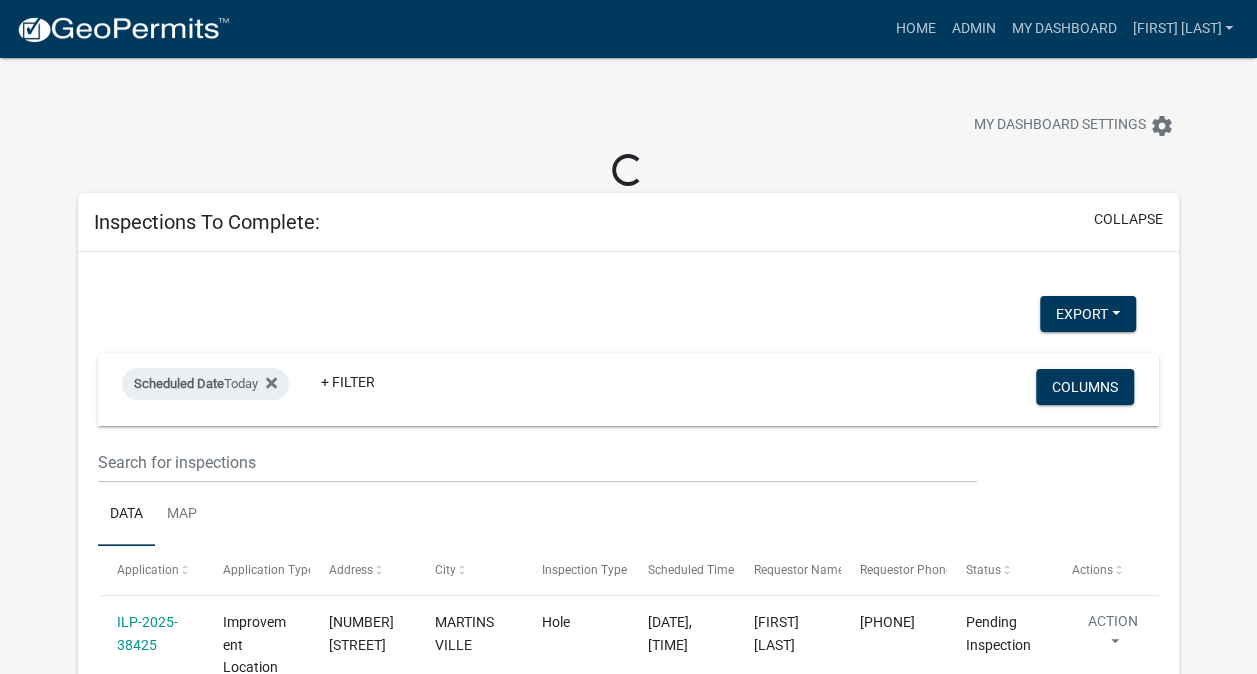 select on "3: 100" 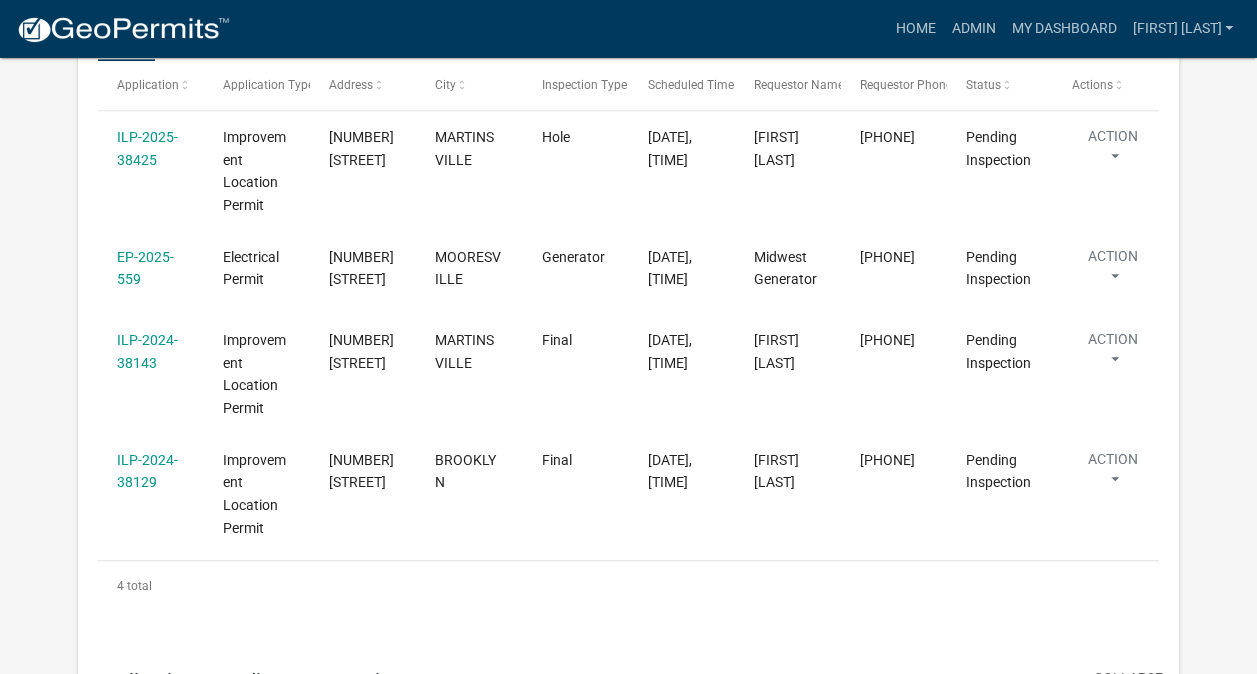 scroll, scrollTop: 452, scrollLeft: 0, axis: vertical 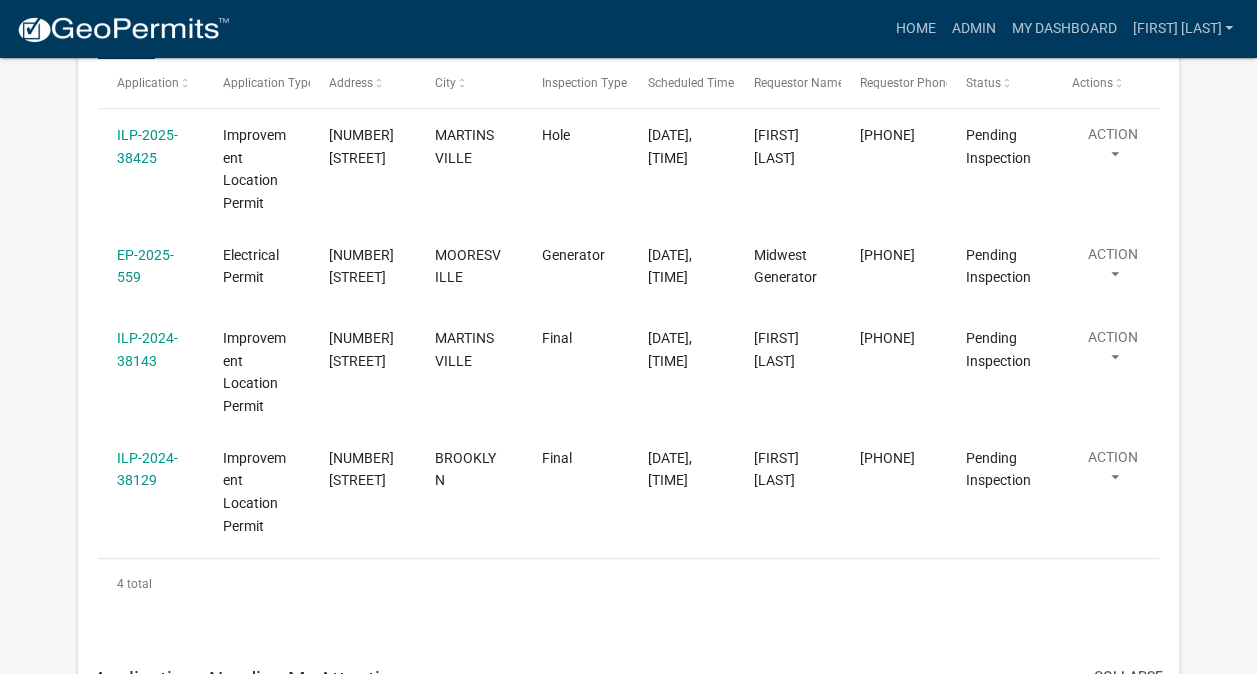 click on "EP-2025-559" 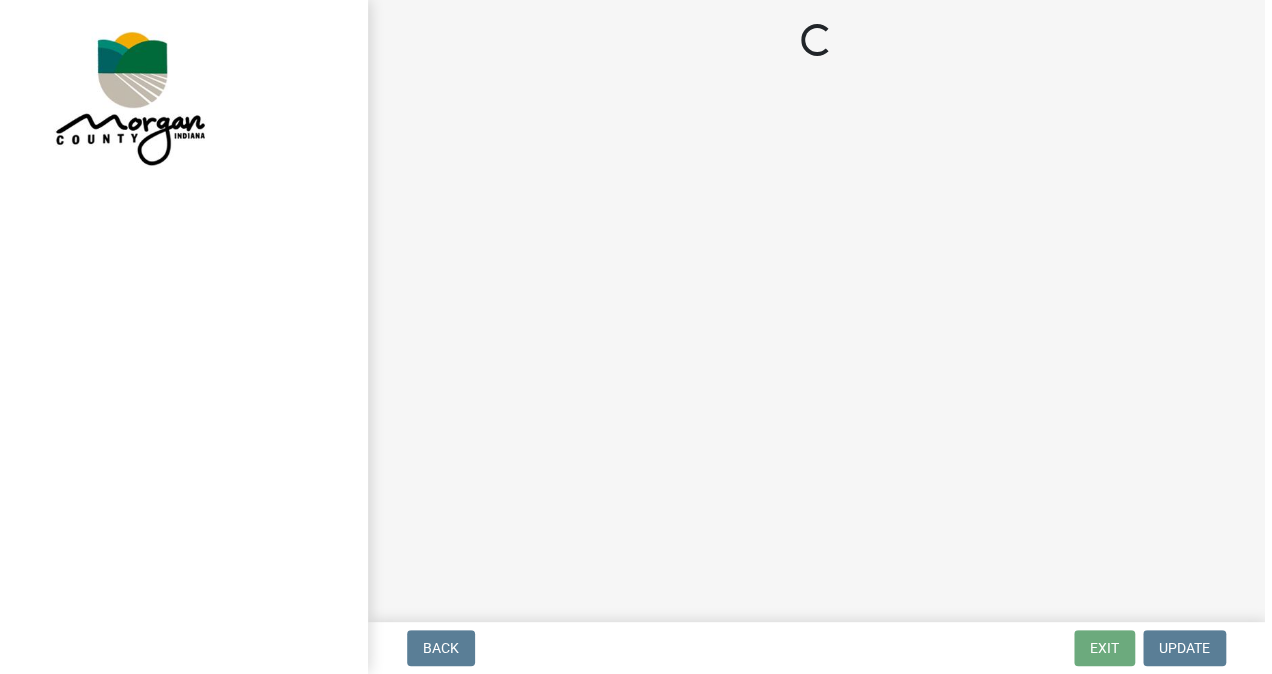 scroll, scrollTop: 0, scrollLeft: 0, axis: both 